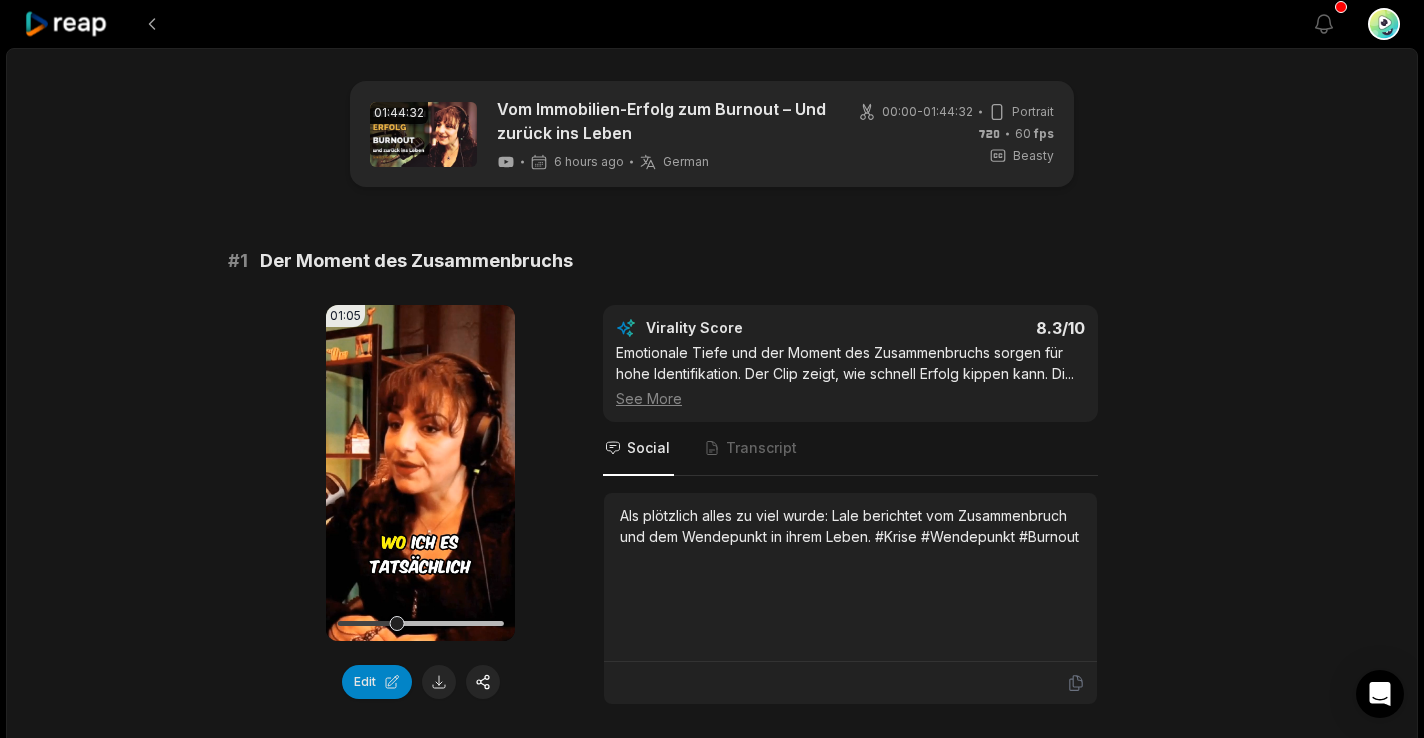 scroll, scrollTop: 1278, scrollLeft: 0, axis: vertical 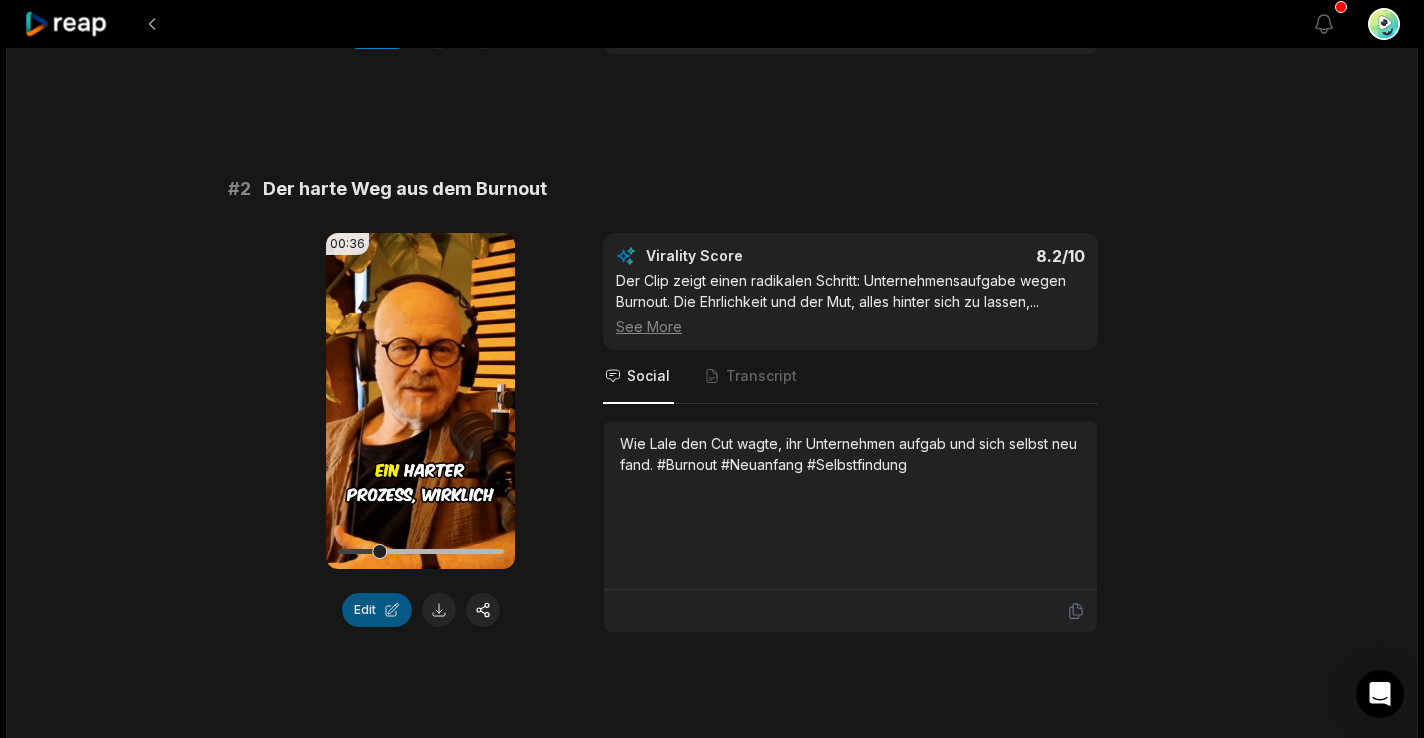 click on "Edit" at bounding box center (377, 610) 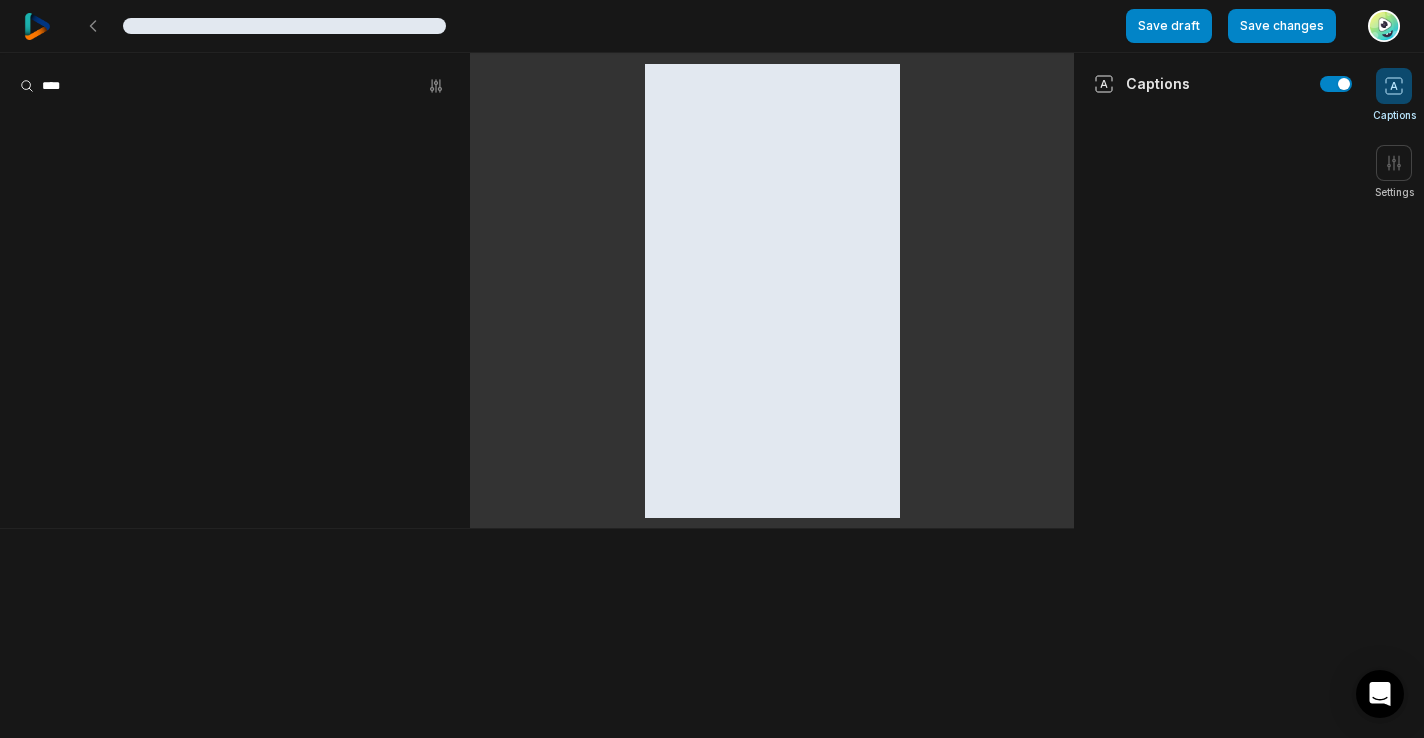 scroll, scrollTop: 0, scrollLeft: 0, axis: both 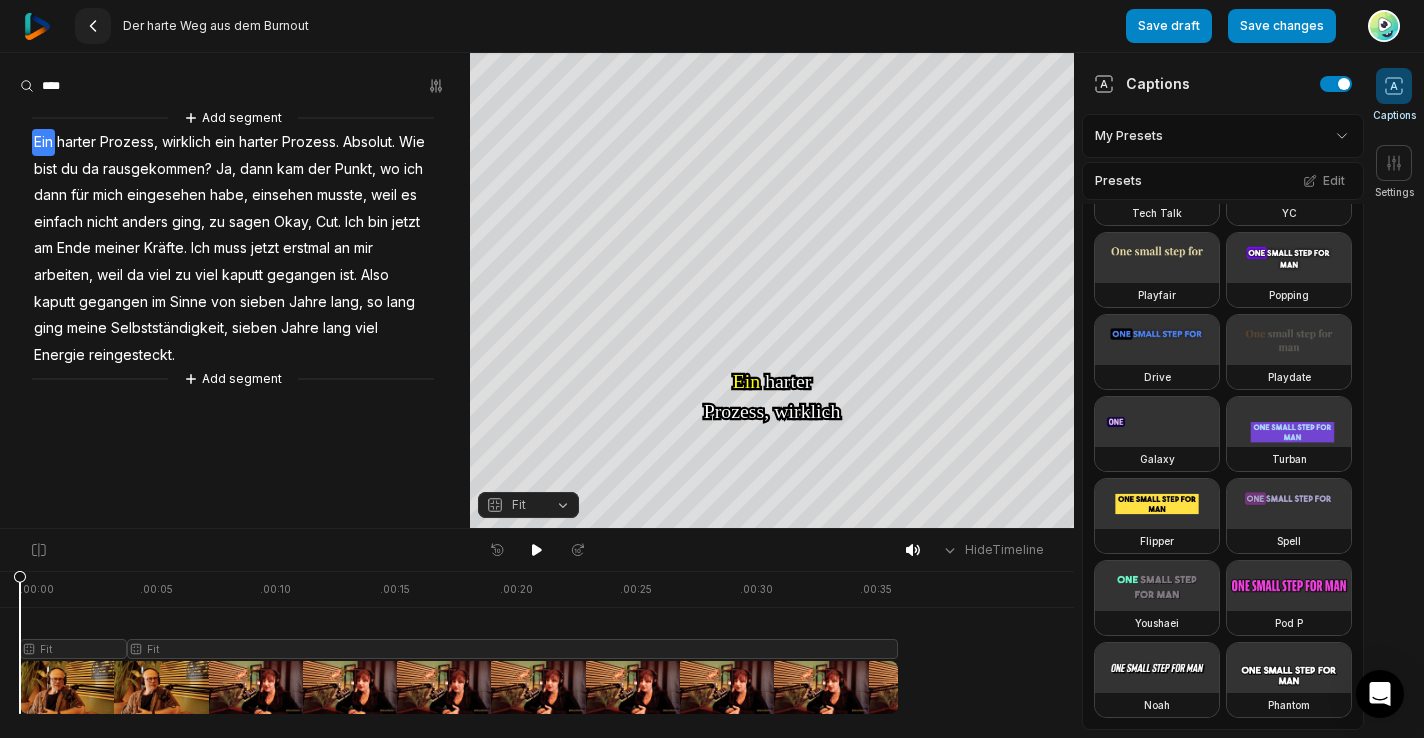 click 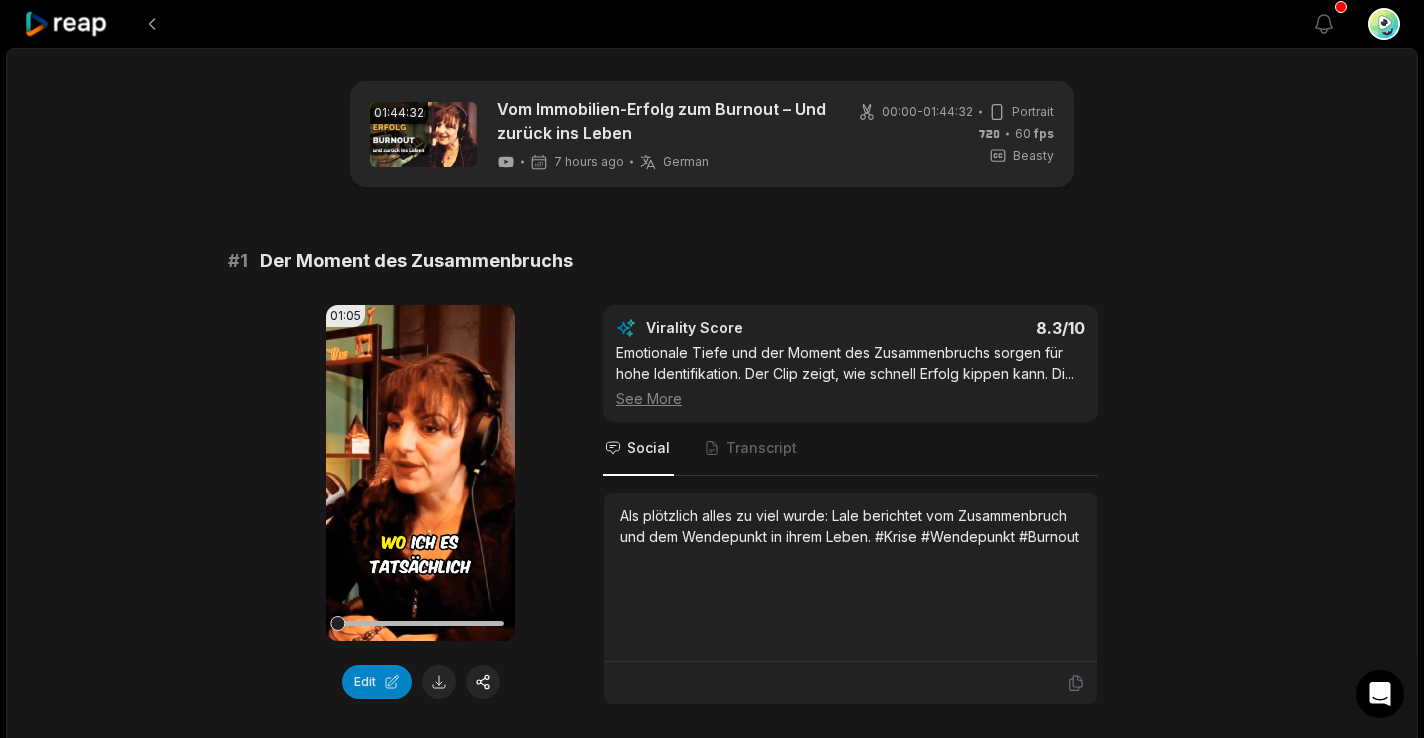 scroll, scrollTop: 837, scrollLeft: 0, axis: vertical 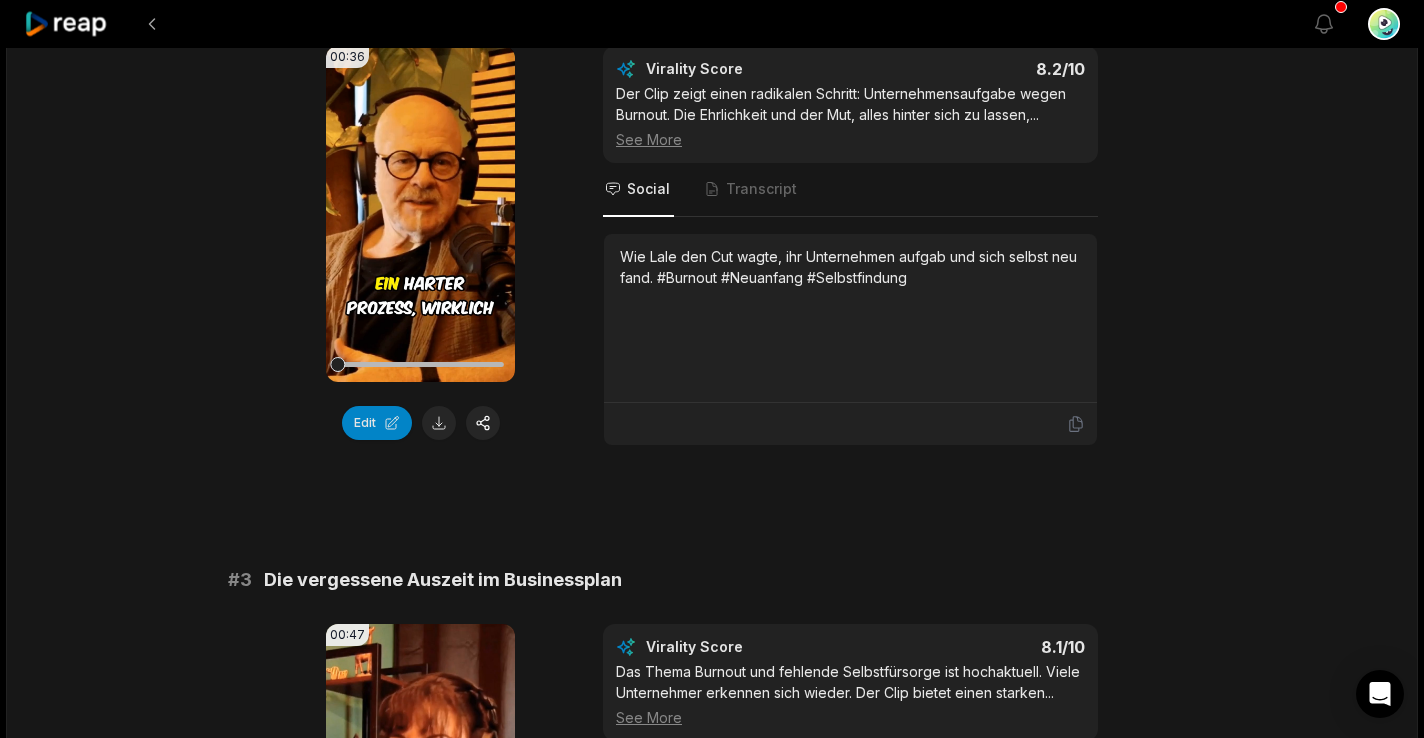 click on "Wie Lale den Cut wagte, ihr Unternehmen aufgab und sich selbst neu fand. #Burnout #Neuanfang #Selbstfindung" at bounding box center [850, 267] 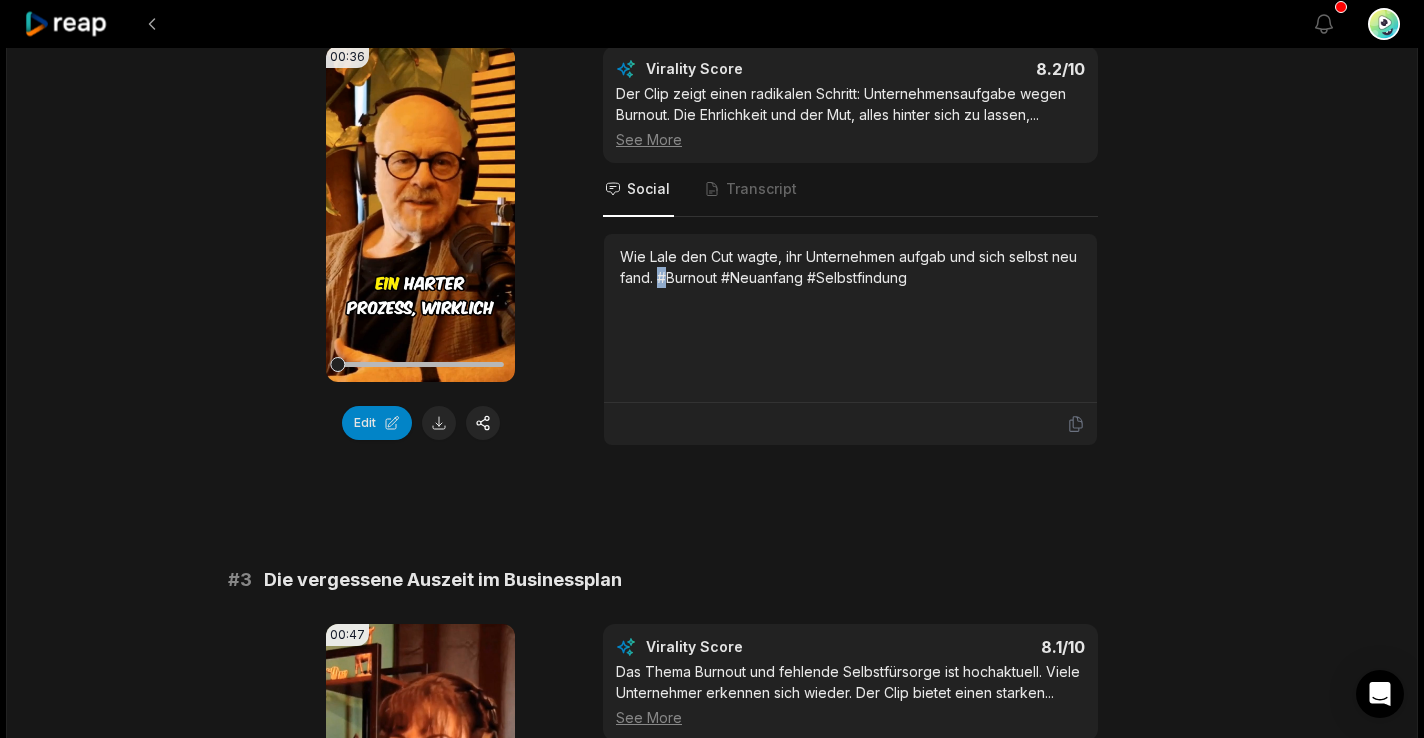 click on "Wie Lale den Cut wagte, ihr Unternehmen aufgab und sich selbst neu fand. #Burnout #Neuanfang #Selbstfindung" at bounding box center (850, 267) 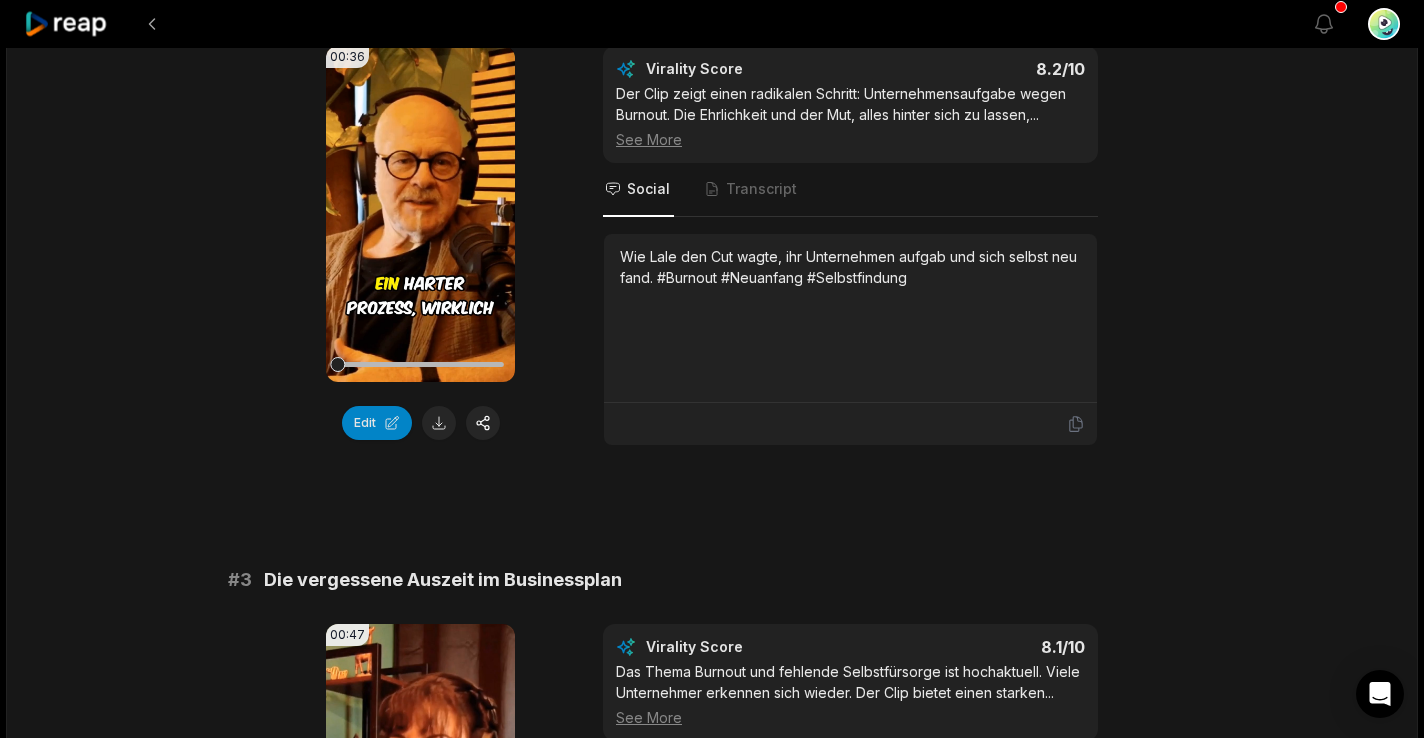 click on "Wie Lale den Cut wagte, ihr Unternehmen aufgab und sich selbst neu fand. #Burnout #Neuanfang #Selbstfindung" at bounding box center (850, 318) 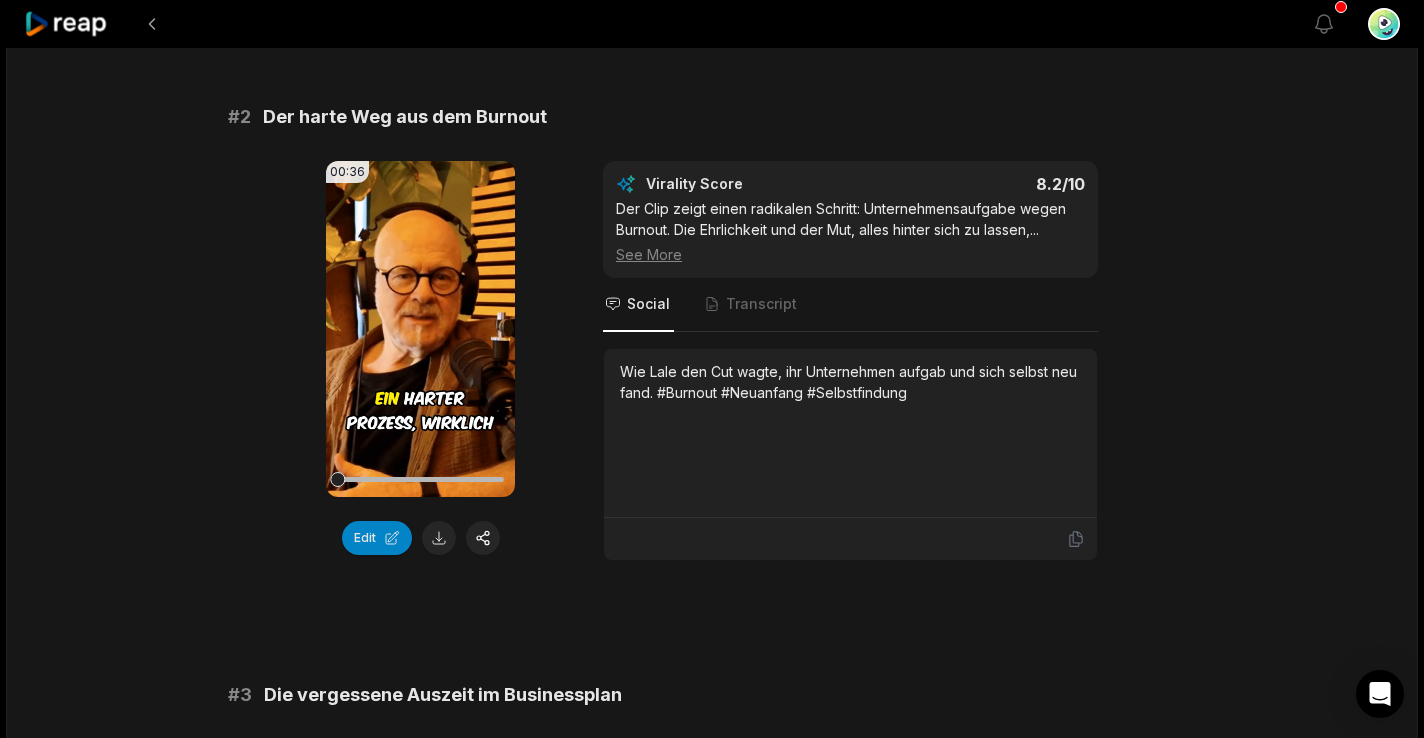 scroll, scrollTop: 721, scrollLeft: 0, axis: vertical 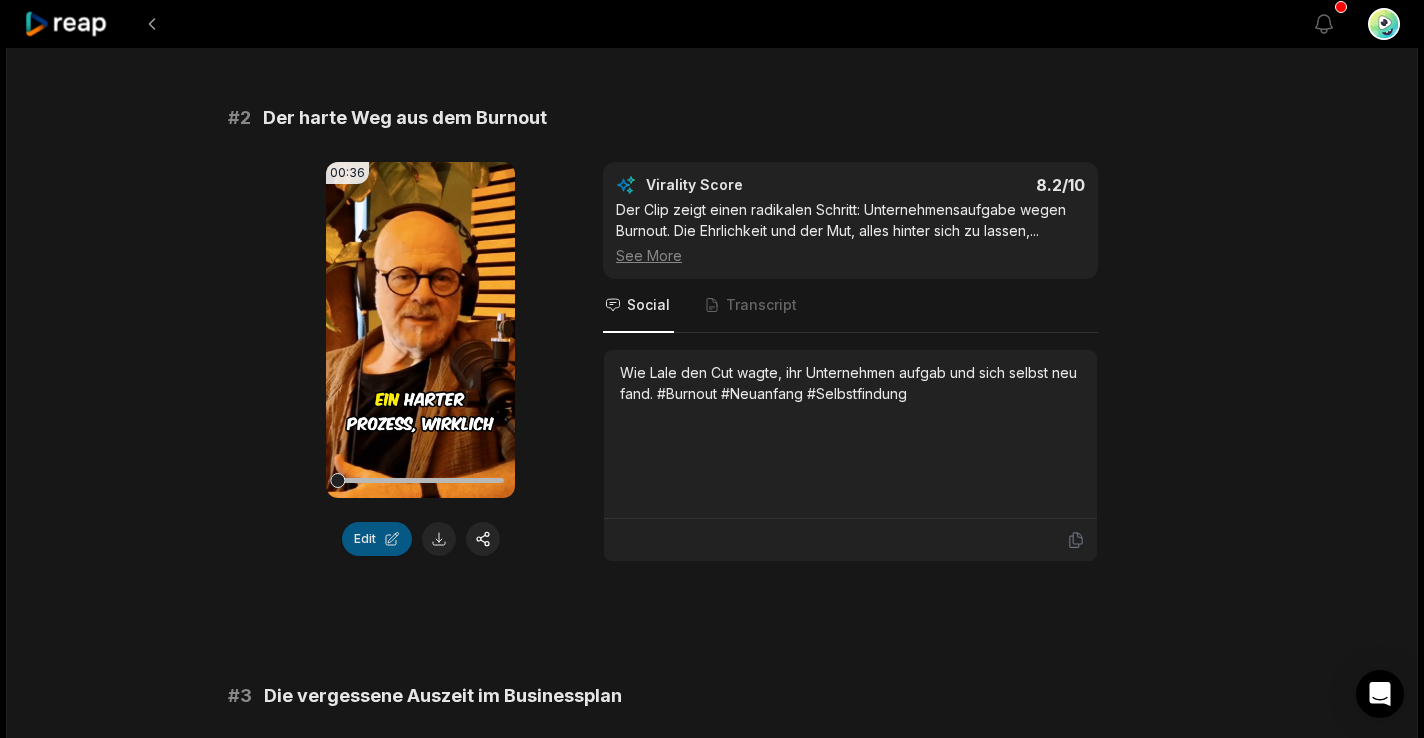 click on "Edit" at bounding box center [377, 539] 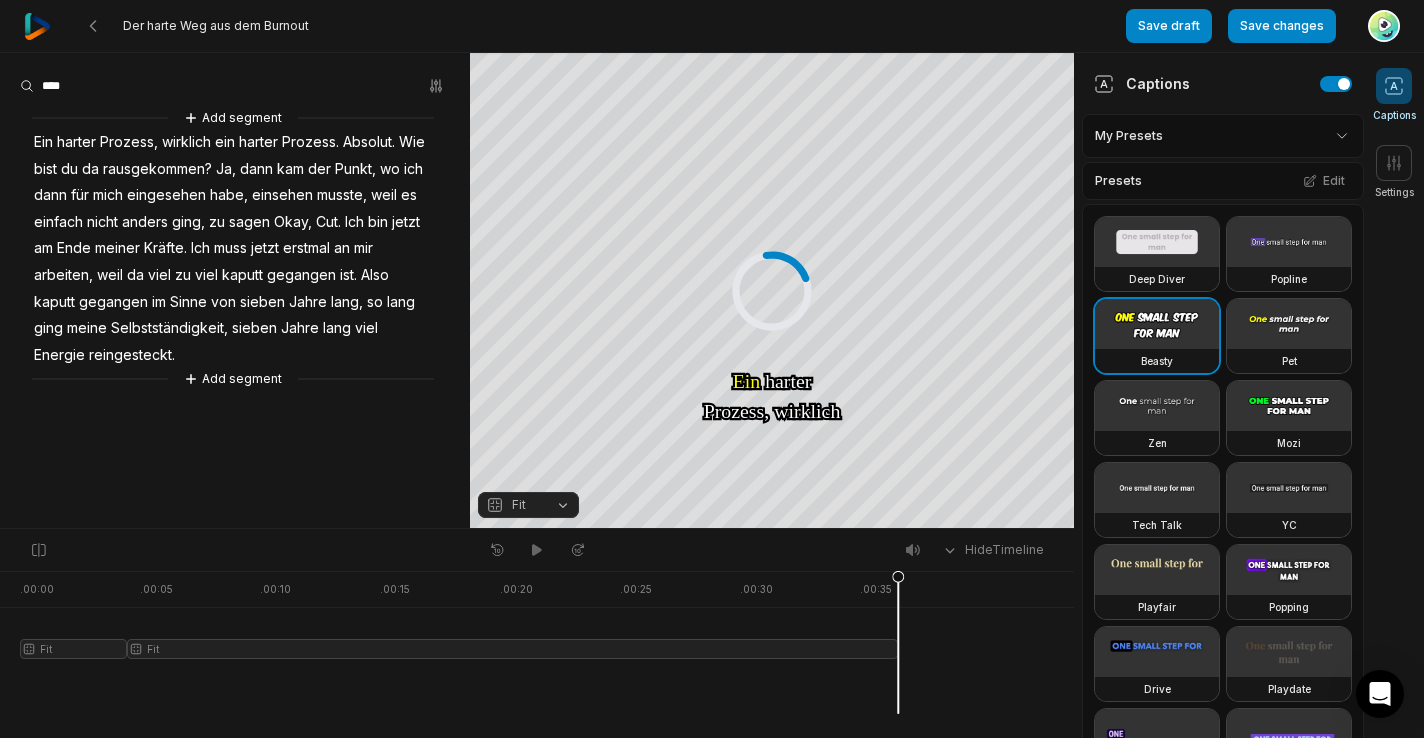 scroll, scrollTop: 0, scrollLeft: 0, axis: both 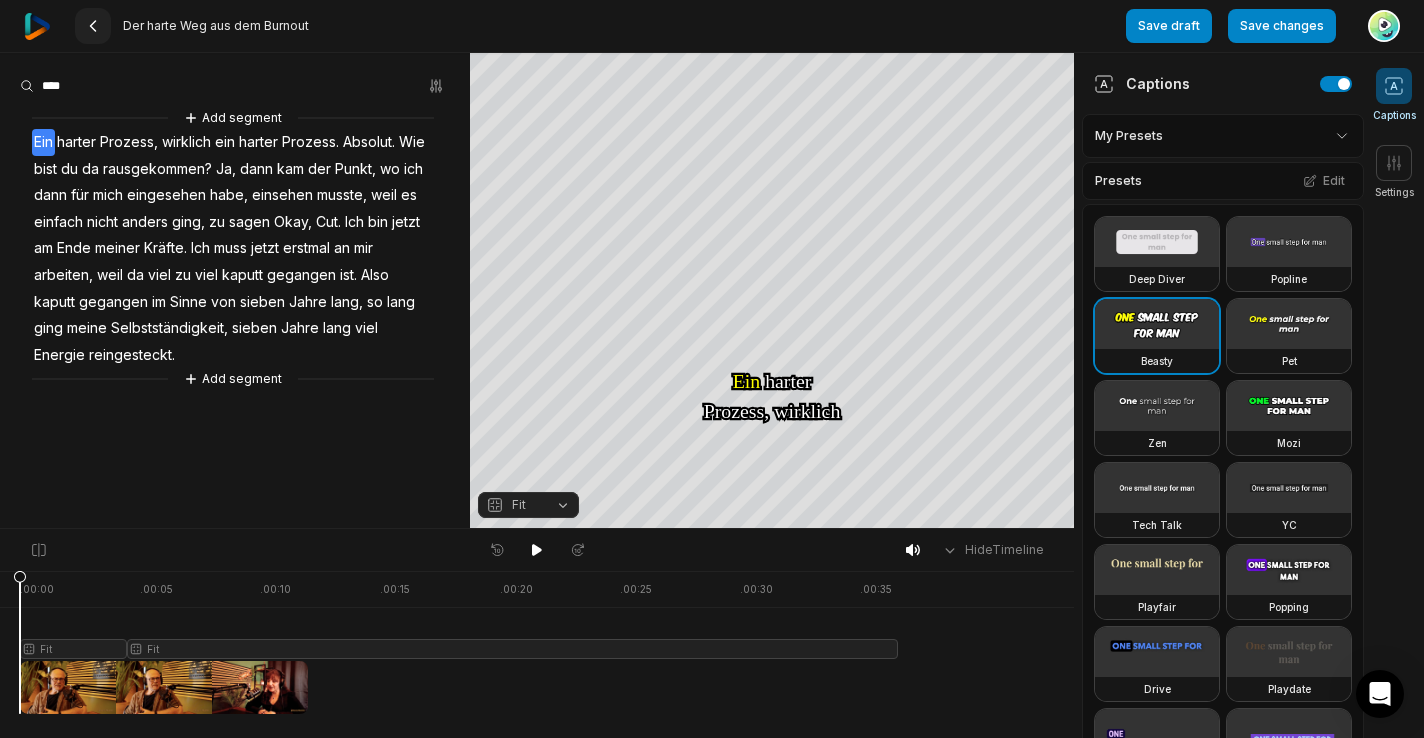 click 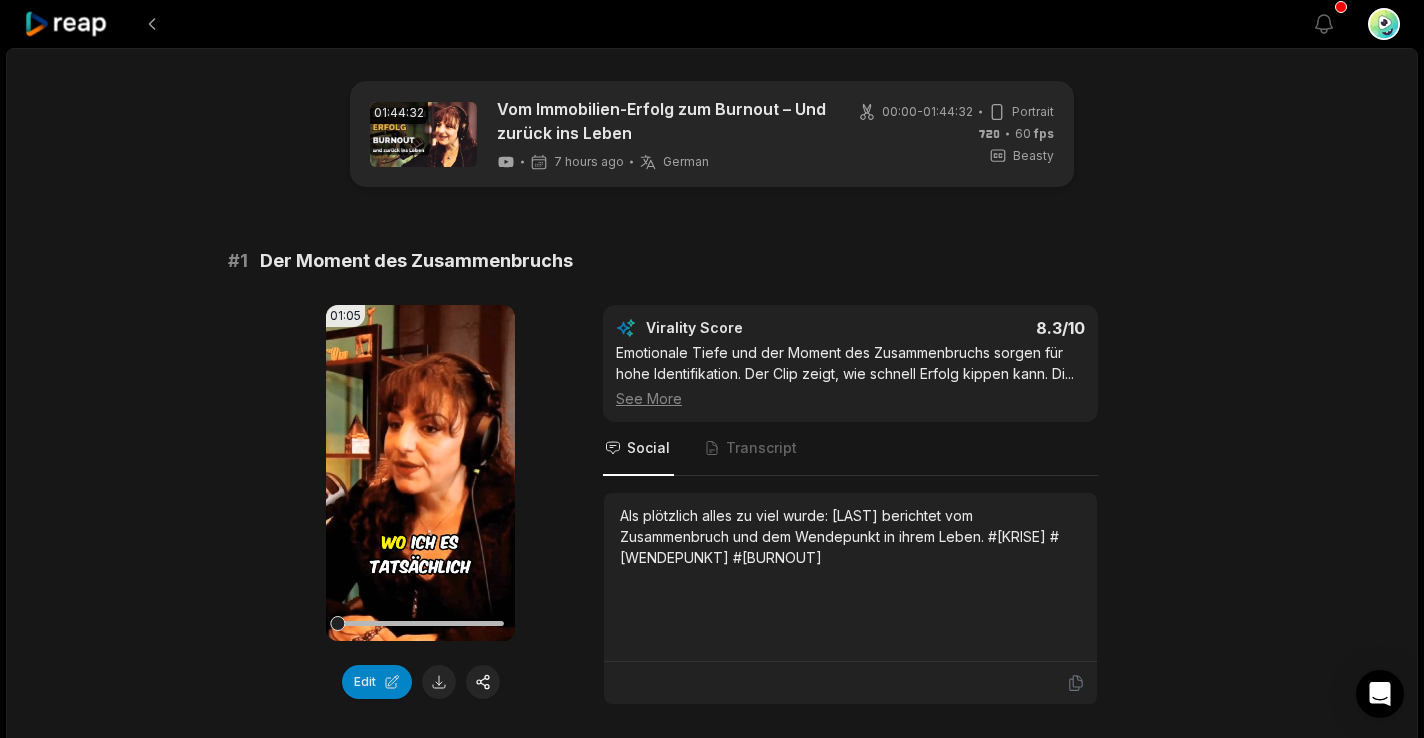 scroll, scrollTop: 741, scrollLeft: 0, axis: vertical 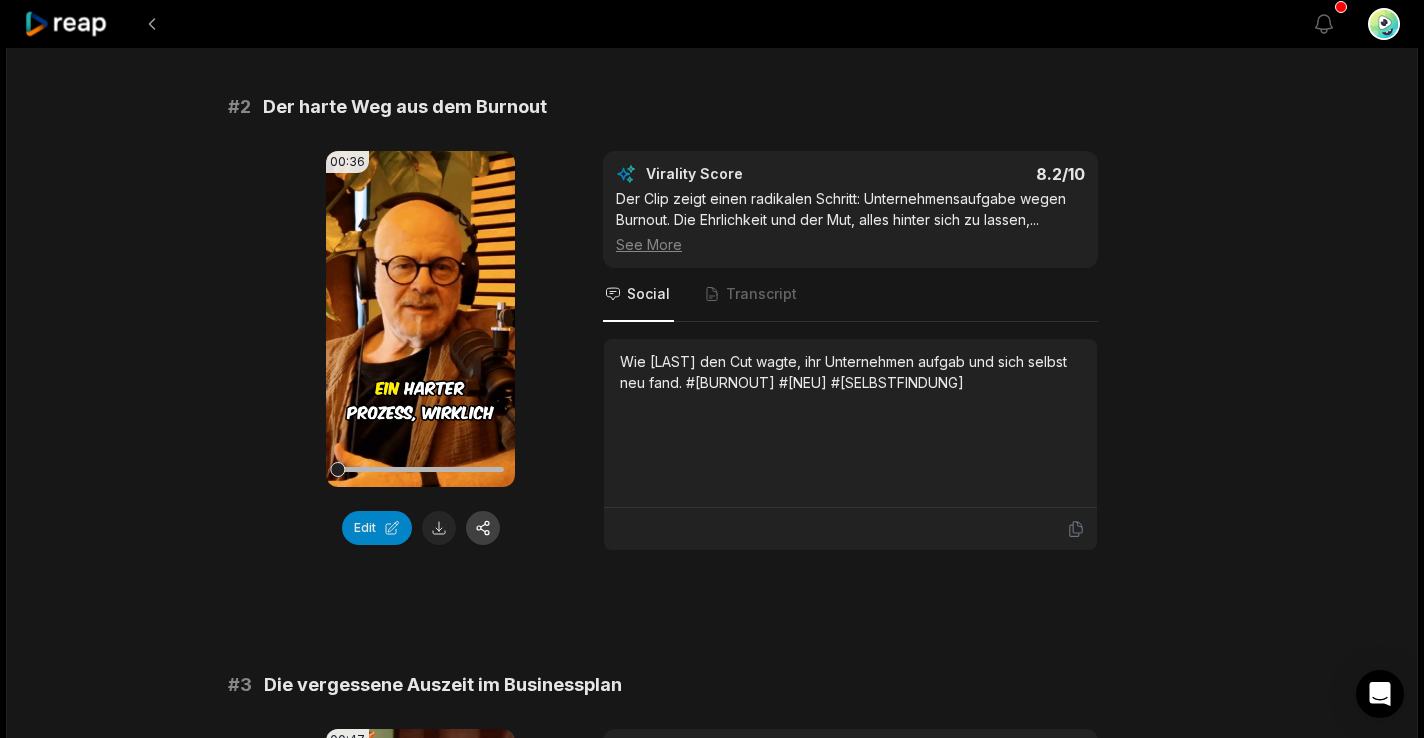 click at bounding box center (483, 528) 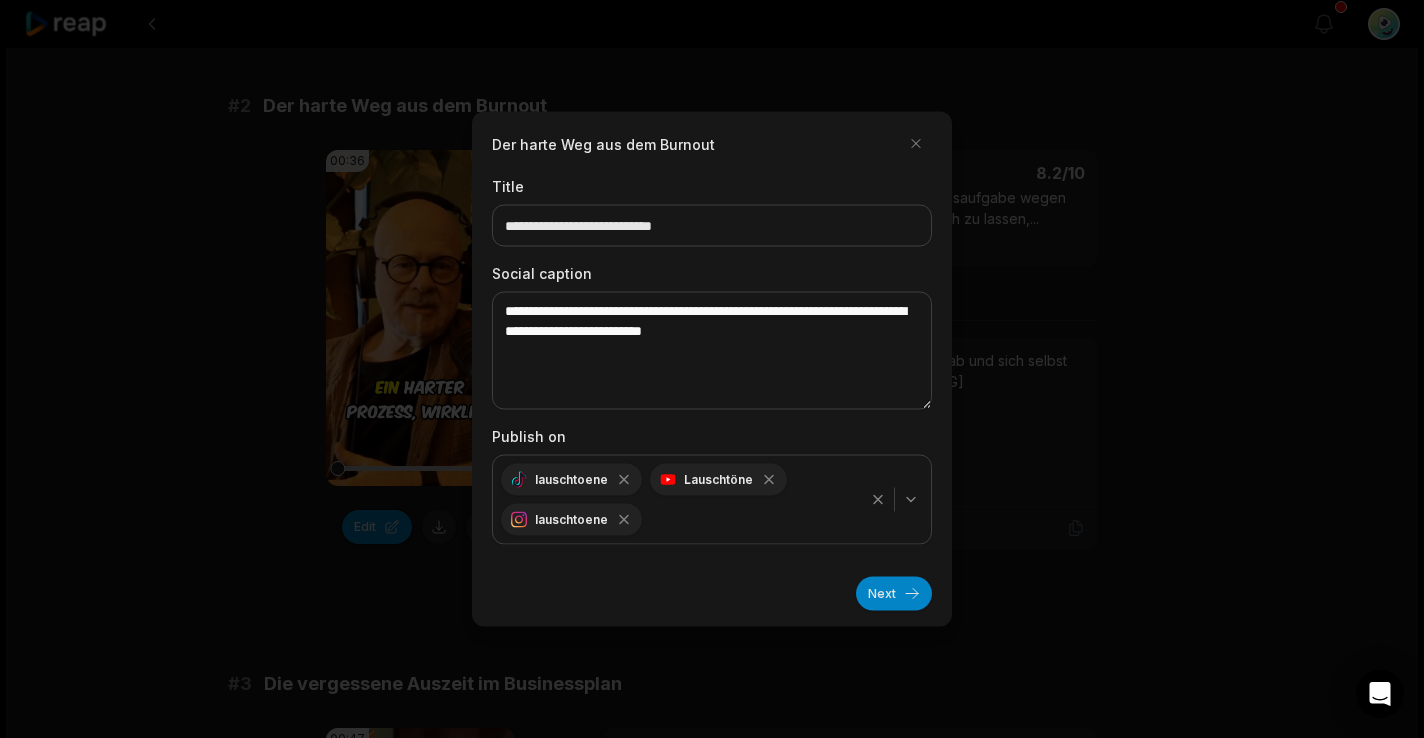 click 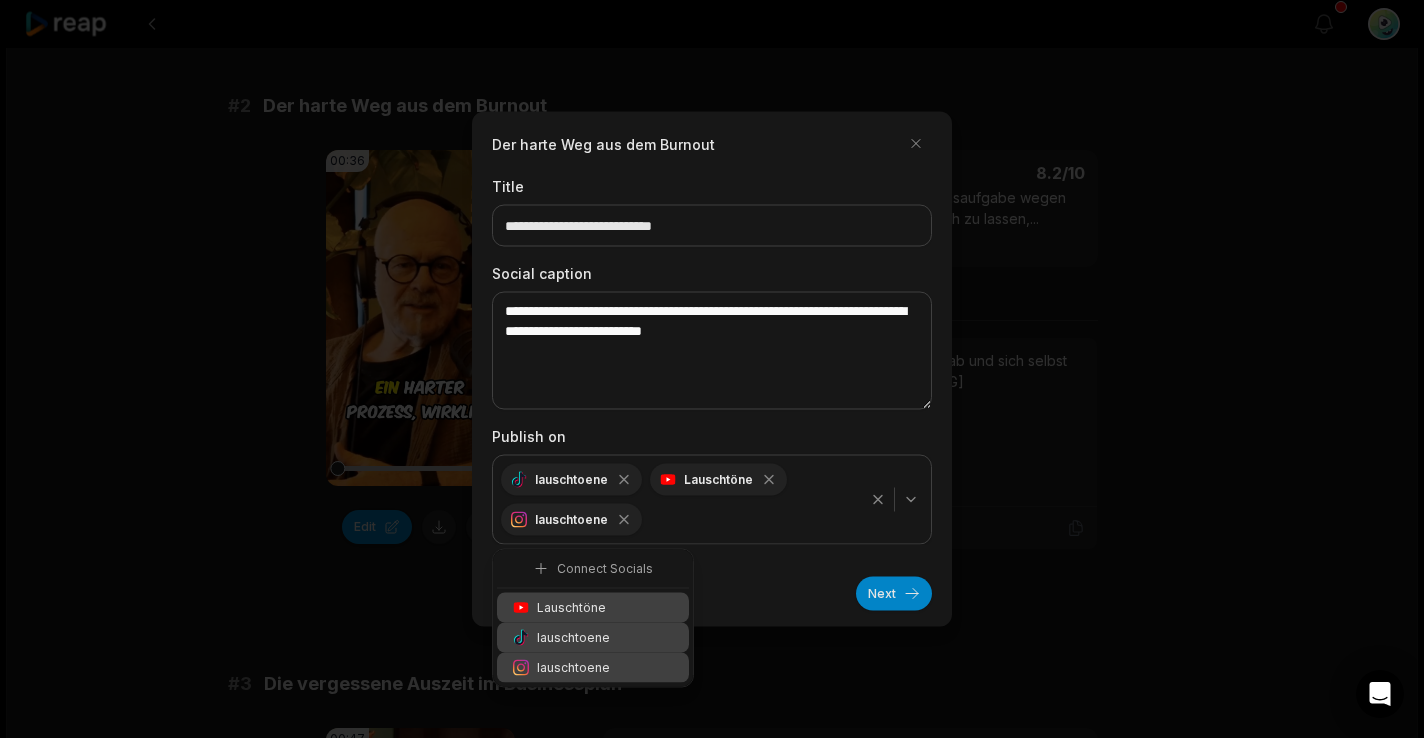 click 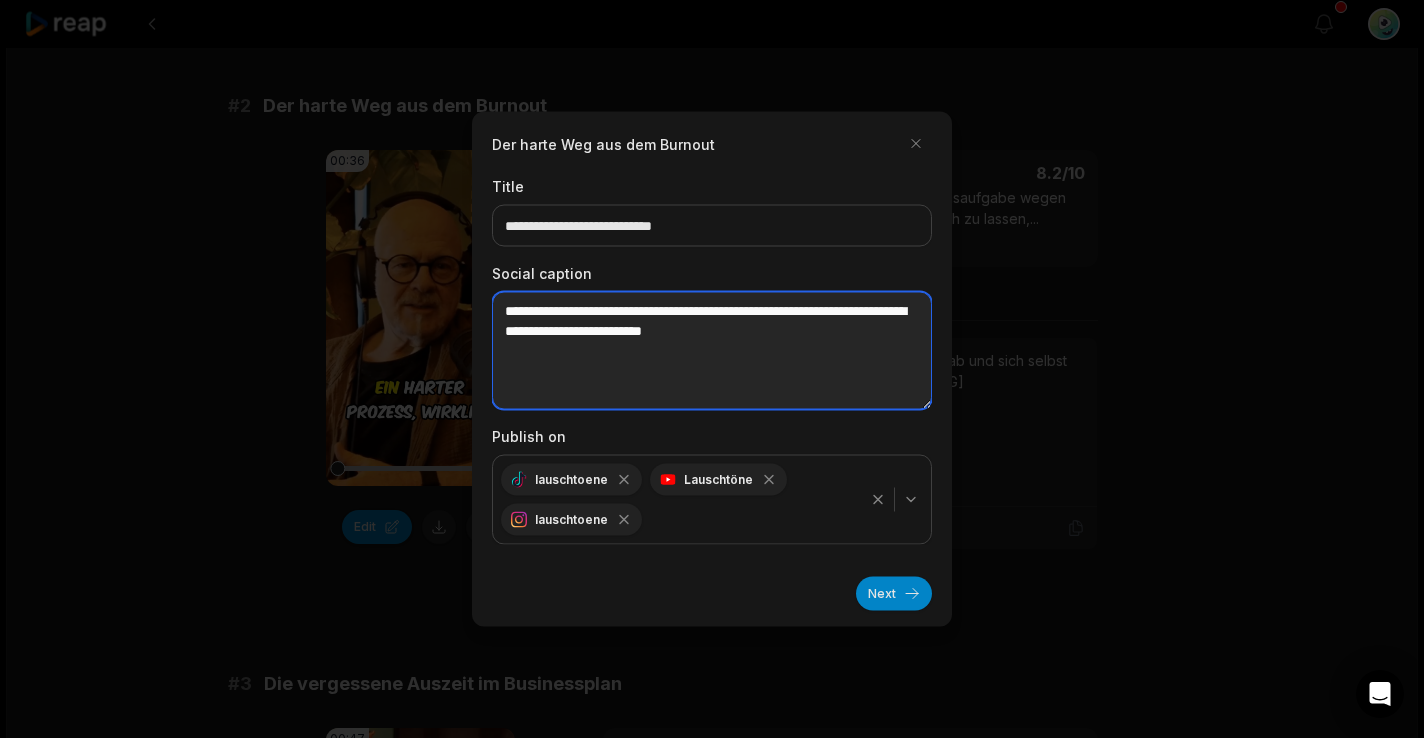 click on "**********" at bounding box center [712, 351] 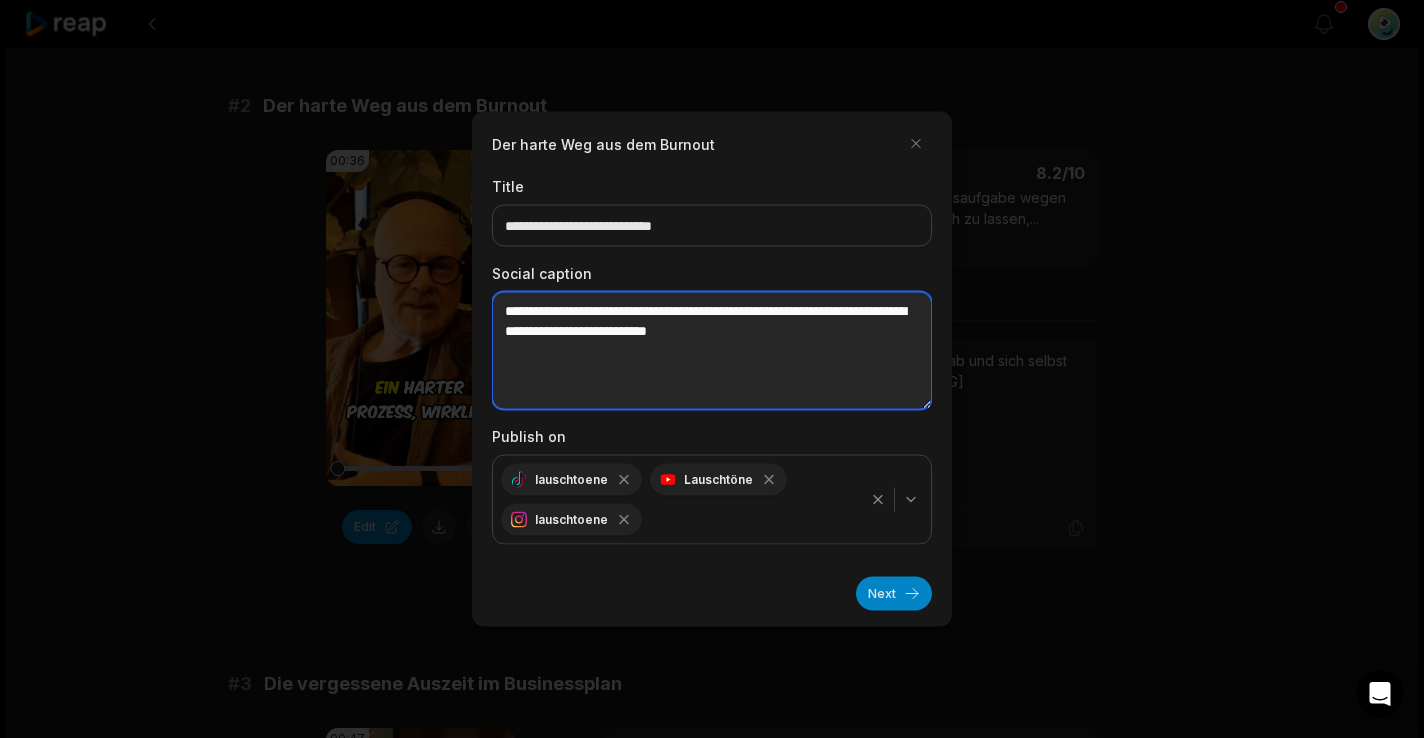 paste on "**********" 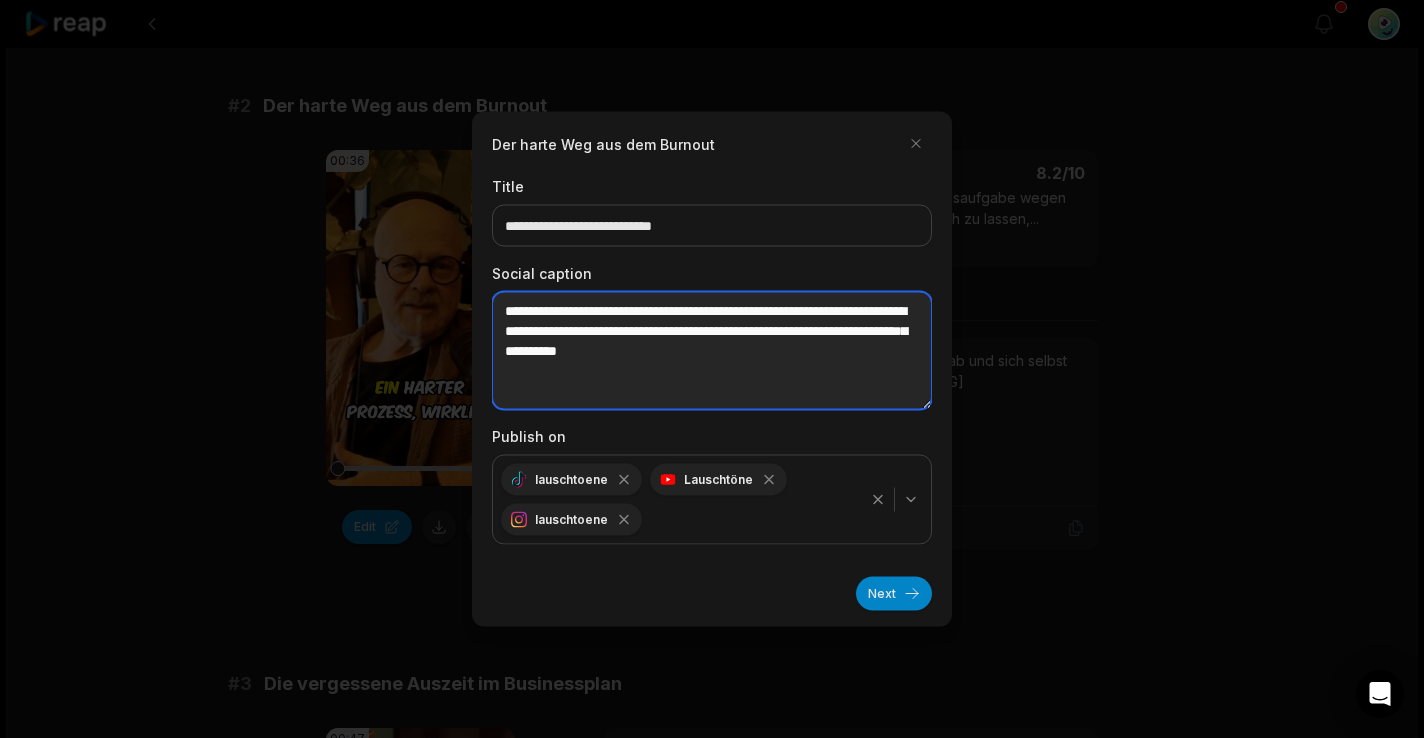 click on "**********" at bounding box center (712, 351) 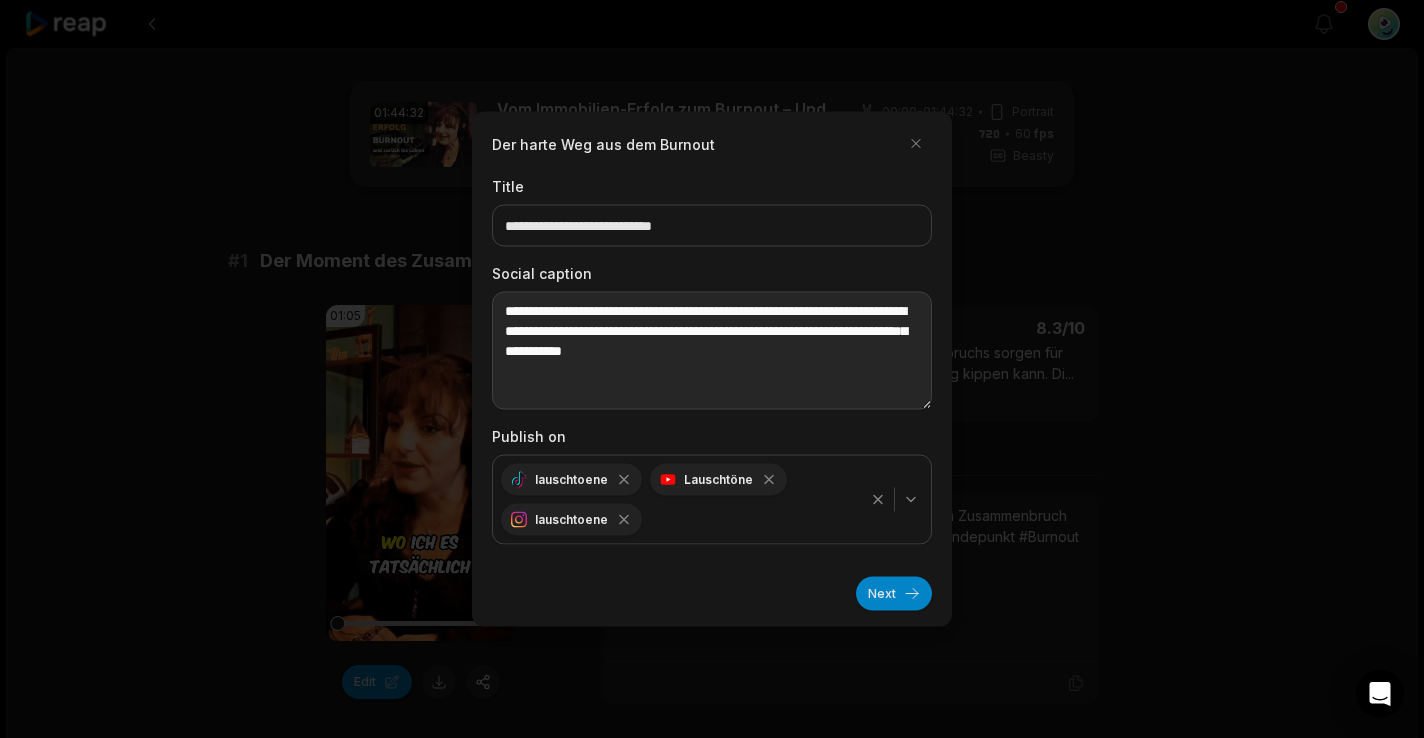 scroll, scrollTop: 733, scrollLeft: 0, axis: vertical 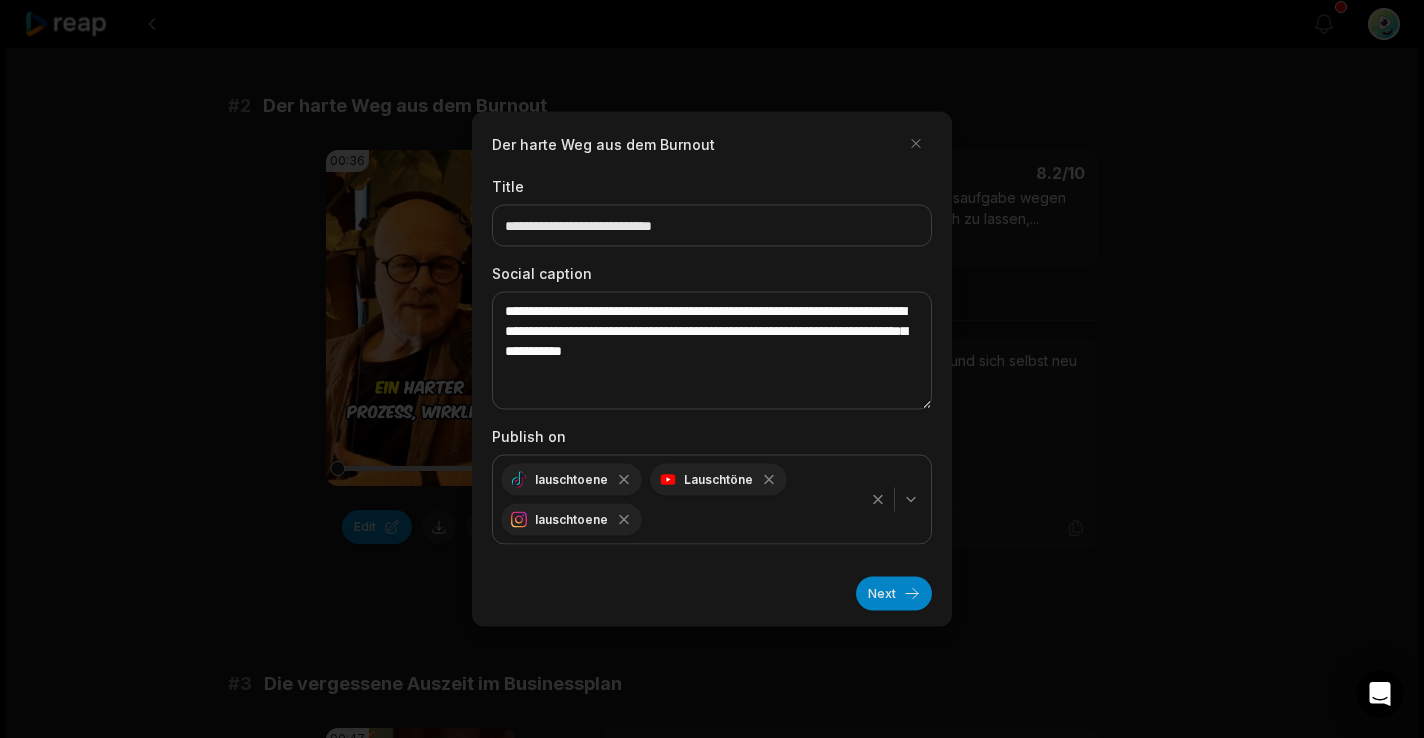 type on "**********" 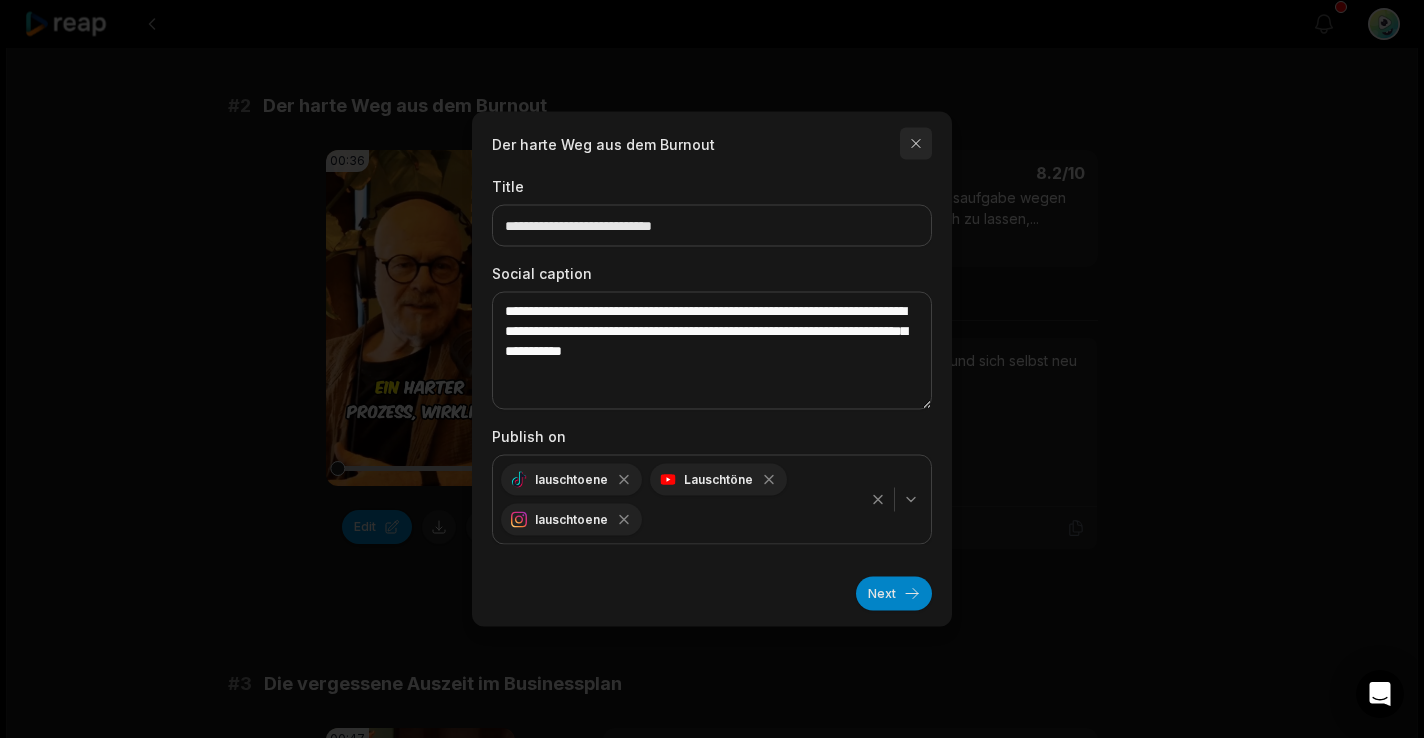 click at bounding box center (916, 144) 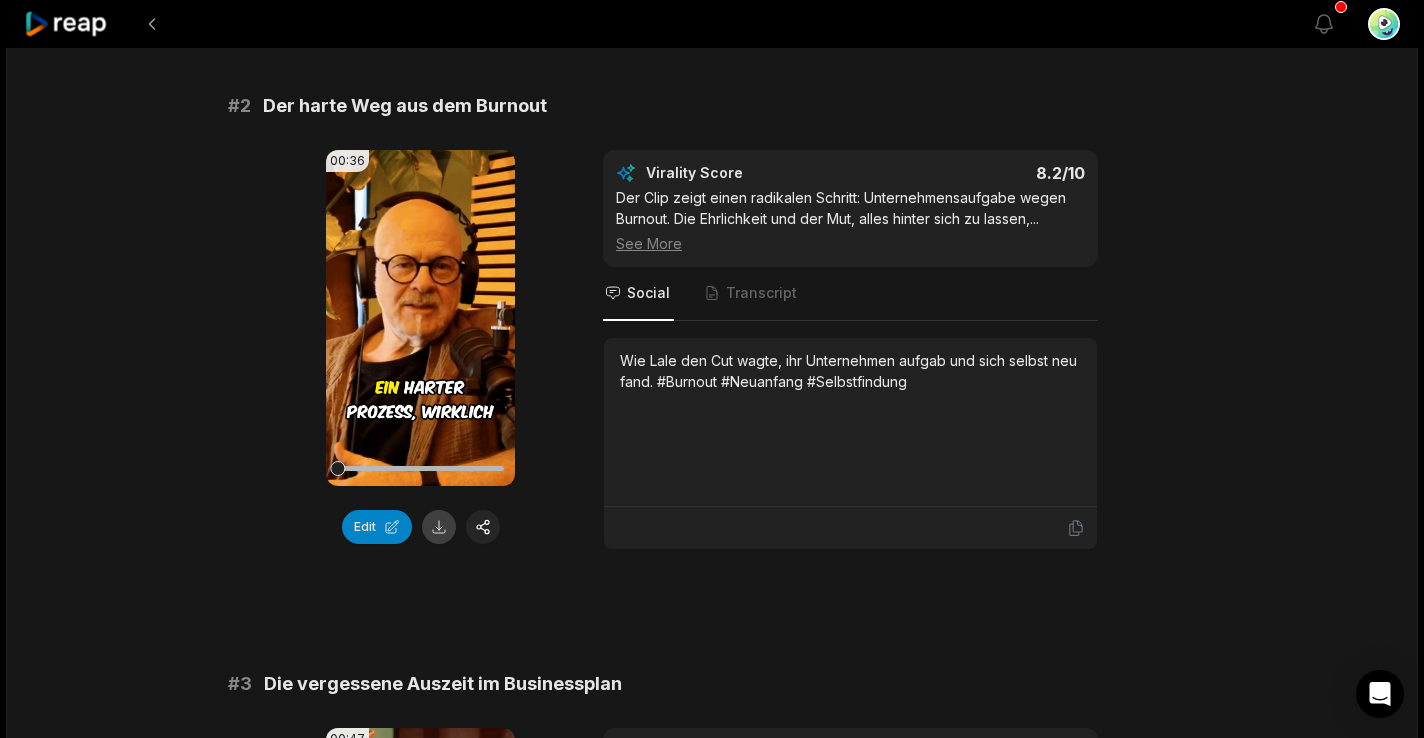 click at bounding box center (439, 527) 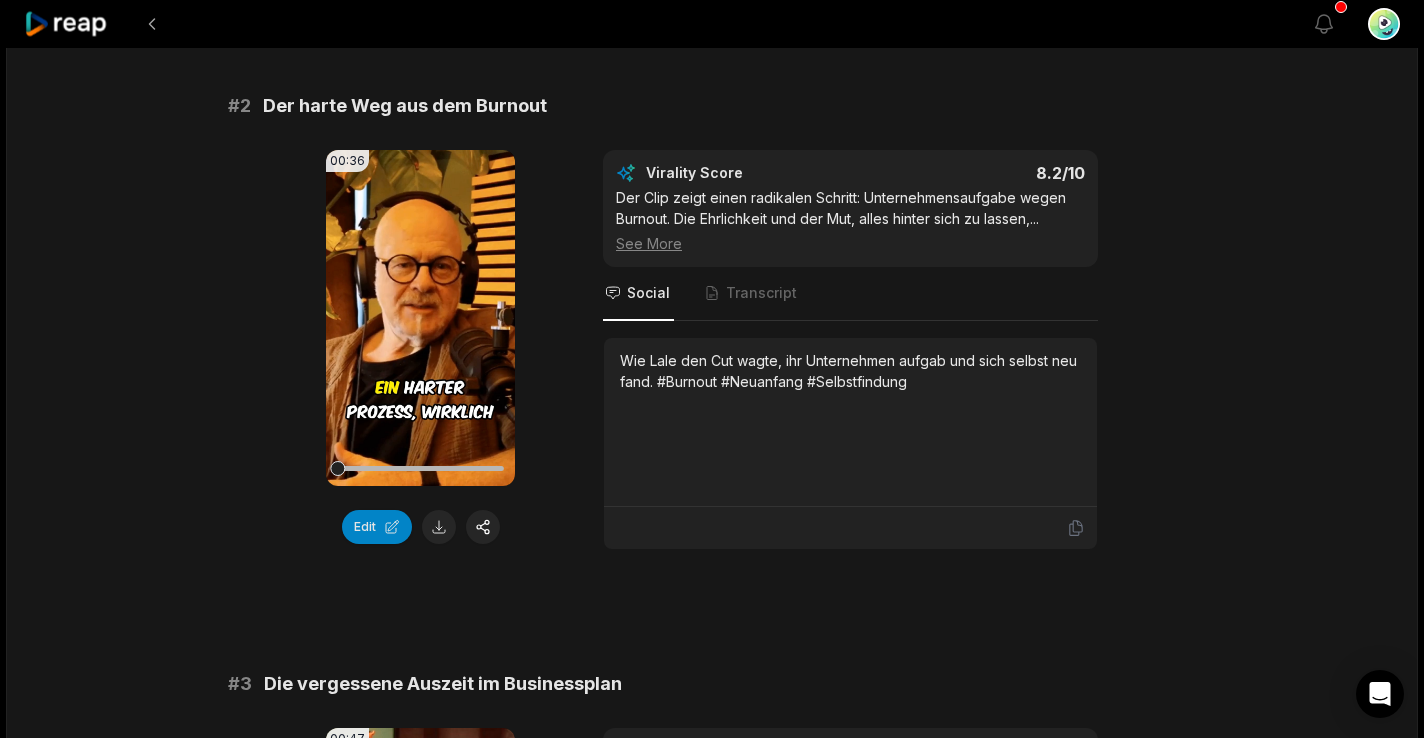 scroll, scrollTop: 732, scrollLeft: 0, axis: vertical 